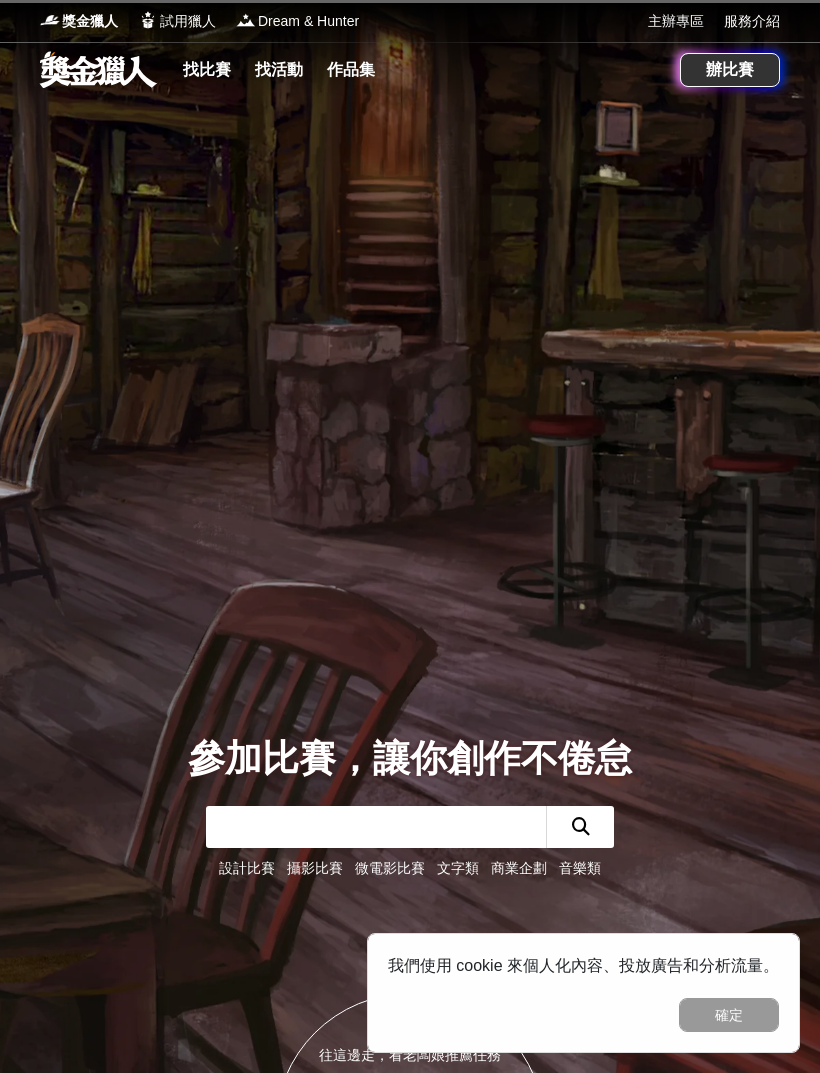 scroll, scrollTop: 291, scrollLeft: 0, axis: vertical 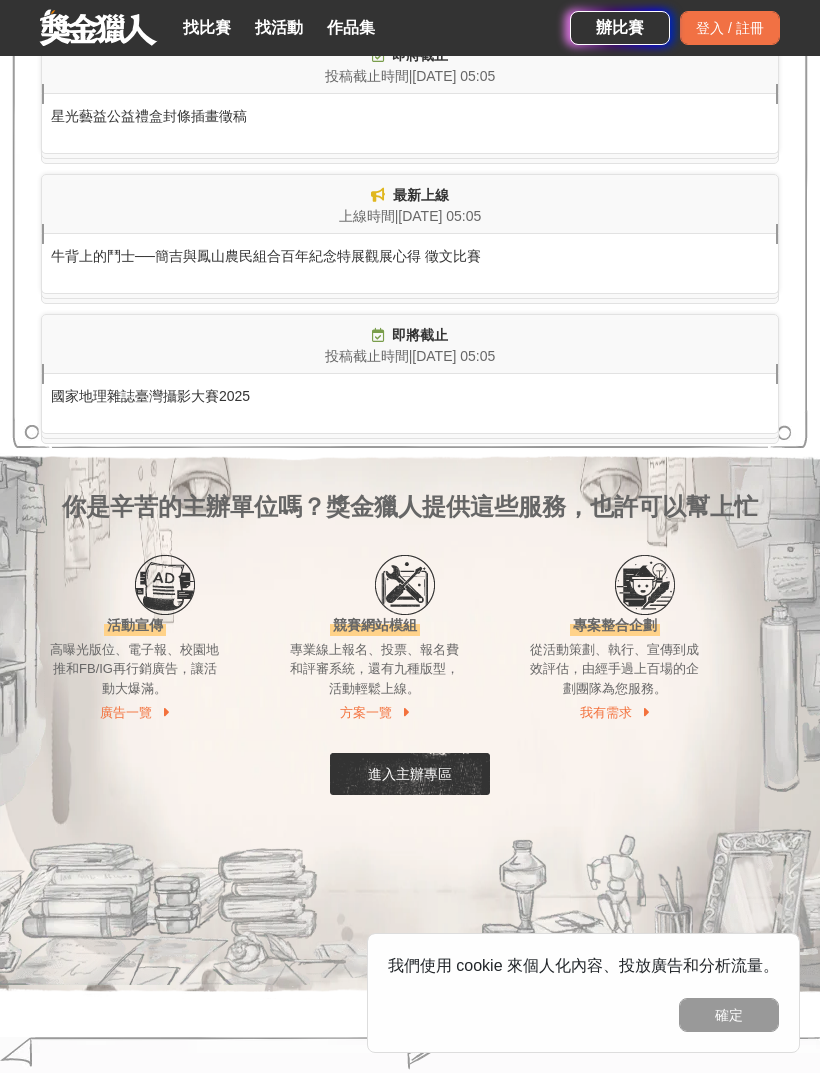 click on "找比賽" at bounding box center [207, 28] 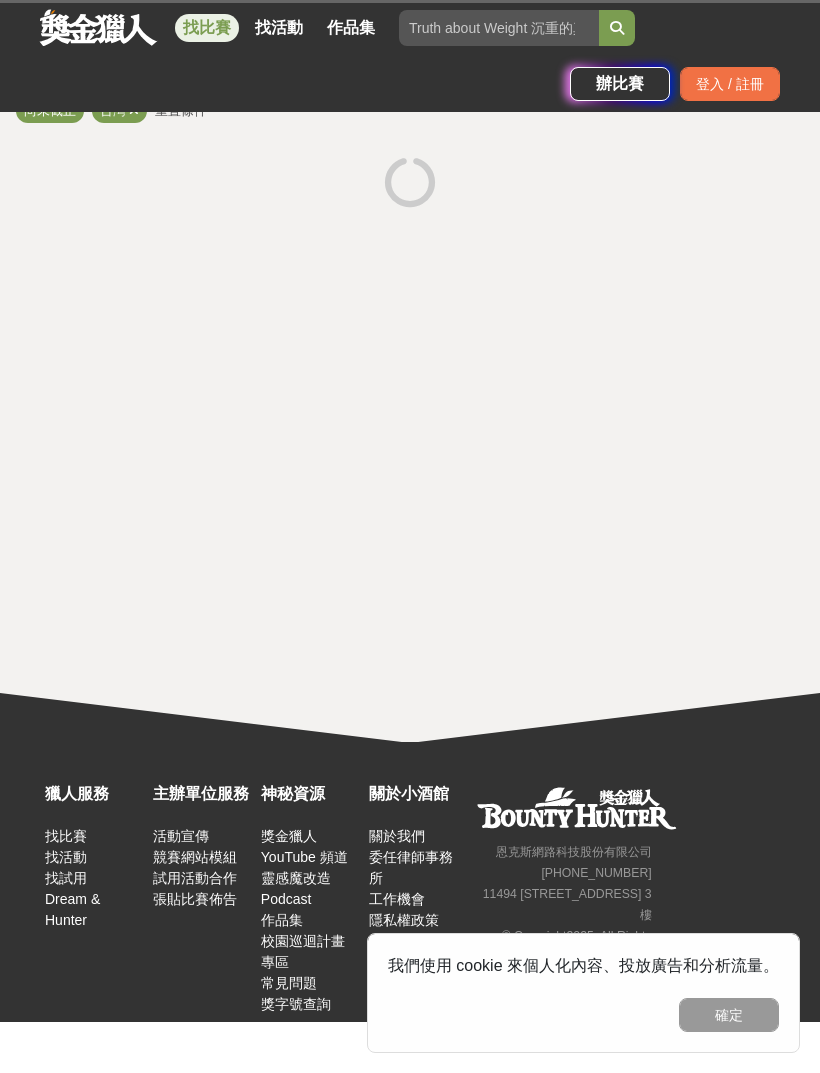 scroll, scrollTop: 0, scrollLeft: 0, axis: both 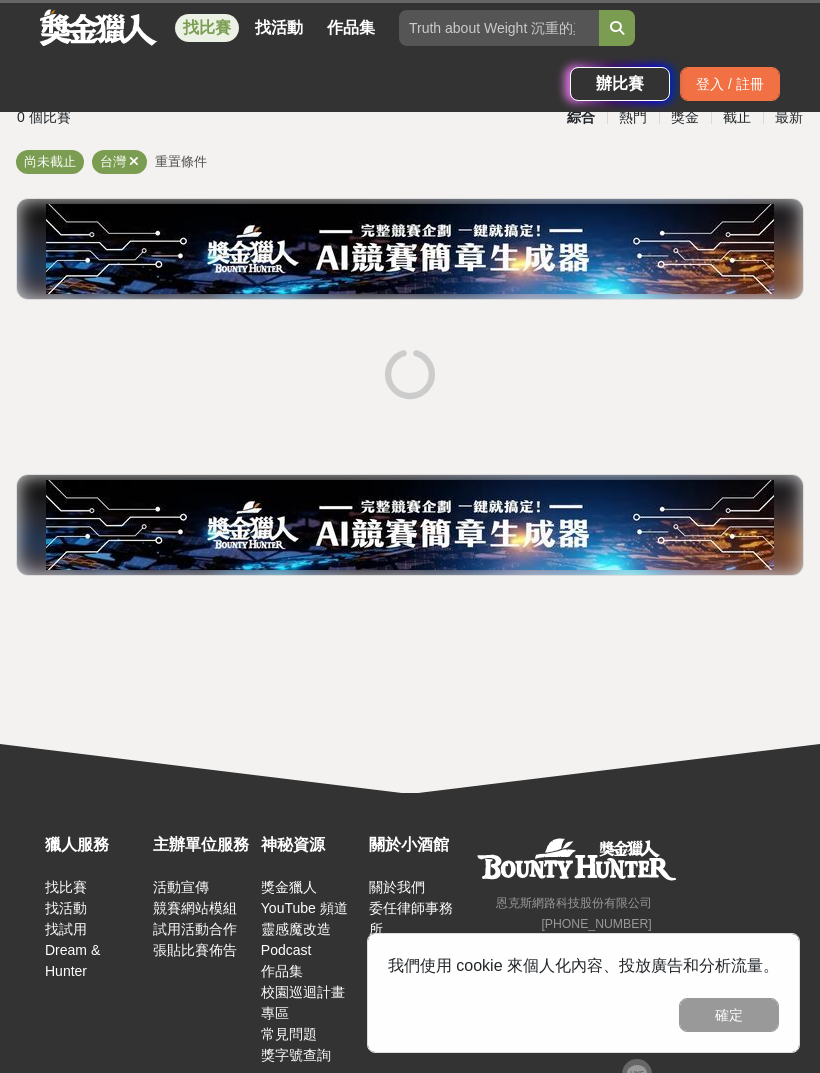 click on "確定" at bounding box center [729, 1015] 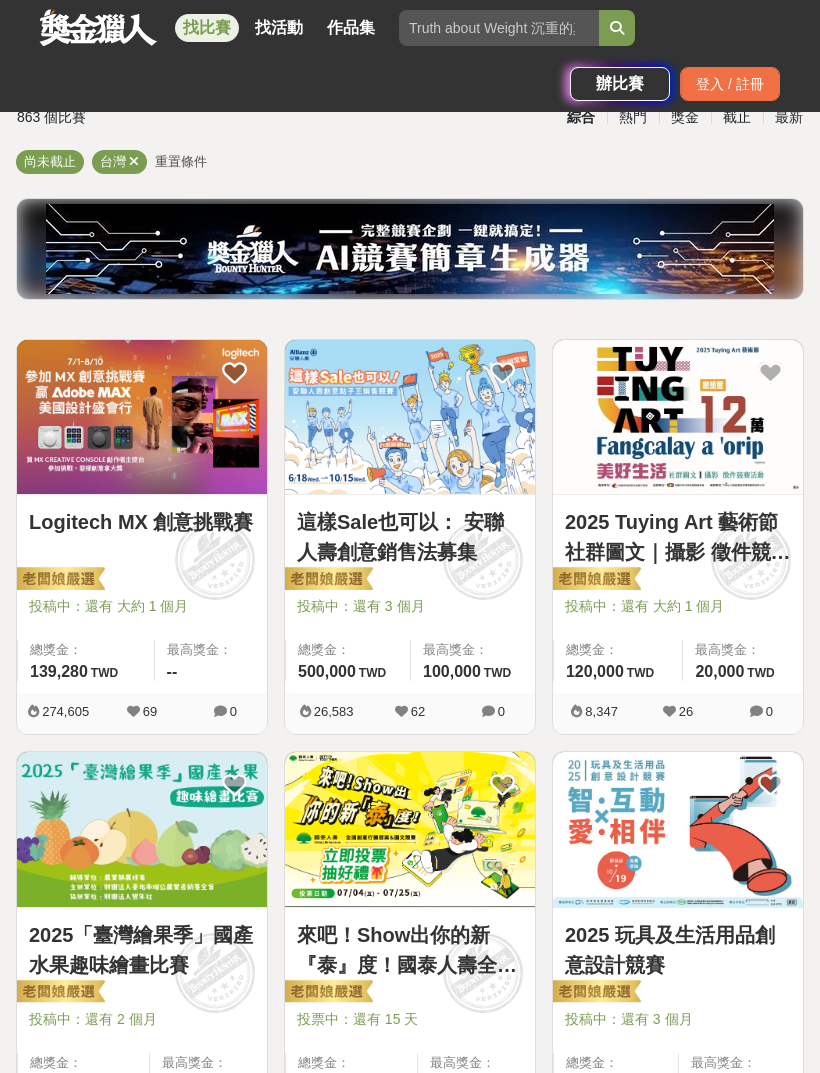 click at bounding box center (134, 161) 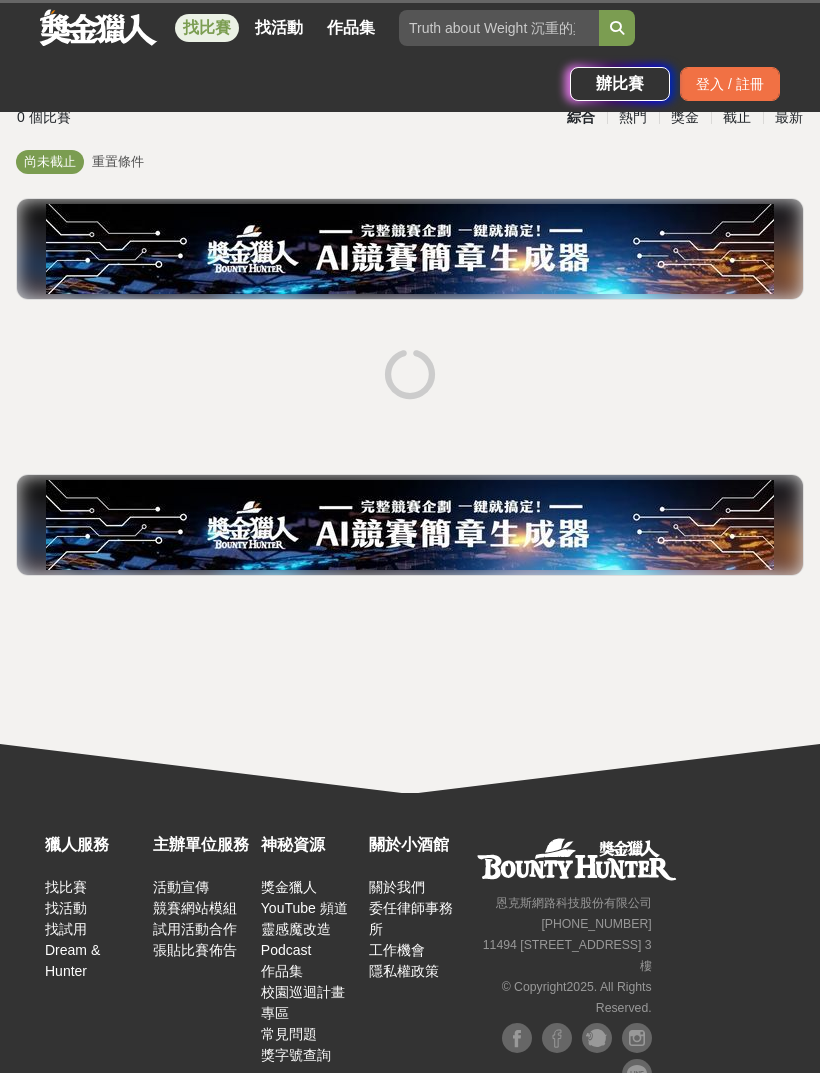 click on "尚未截止 重置條件" at bounding box center [410, 166] 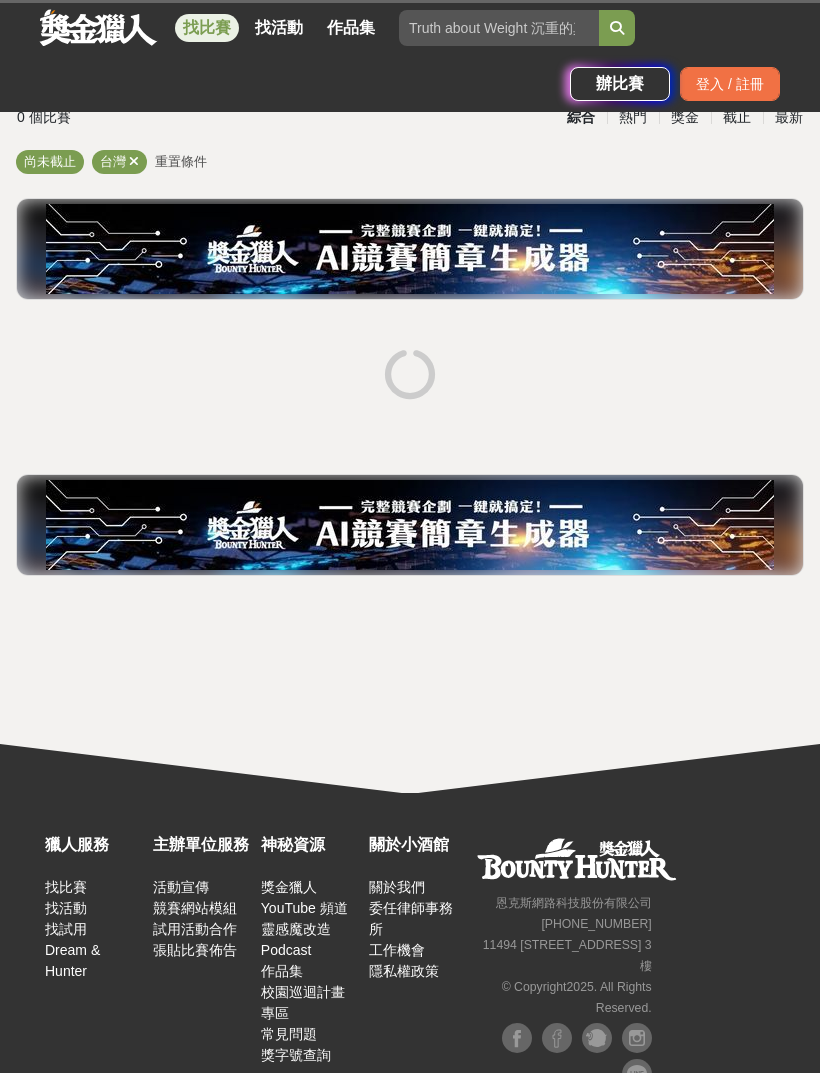 click on "台灣" at bounding box center [113, 161] 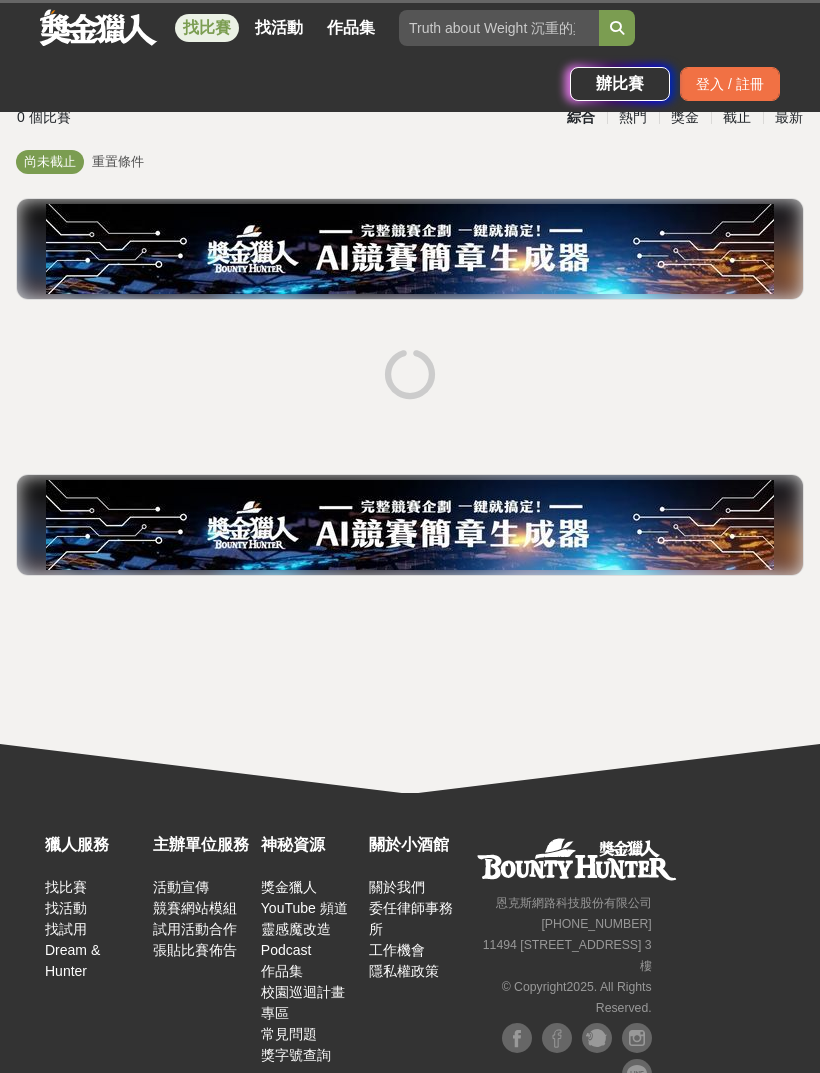 click on "重置條件" at bounding box center (118, 161) 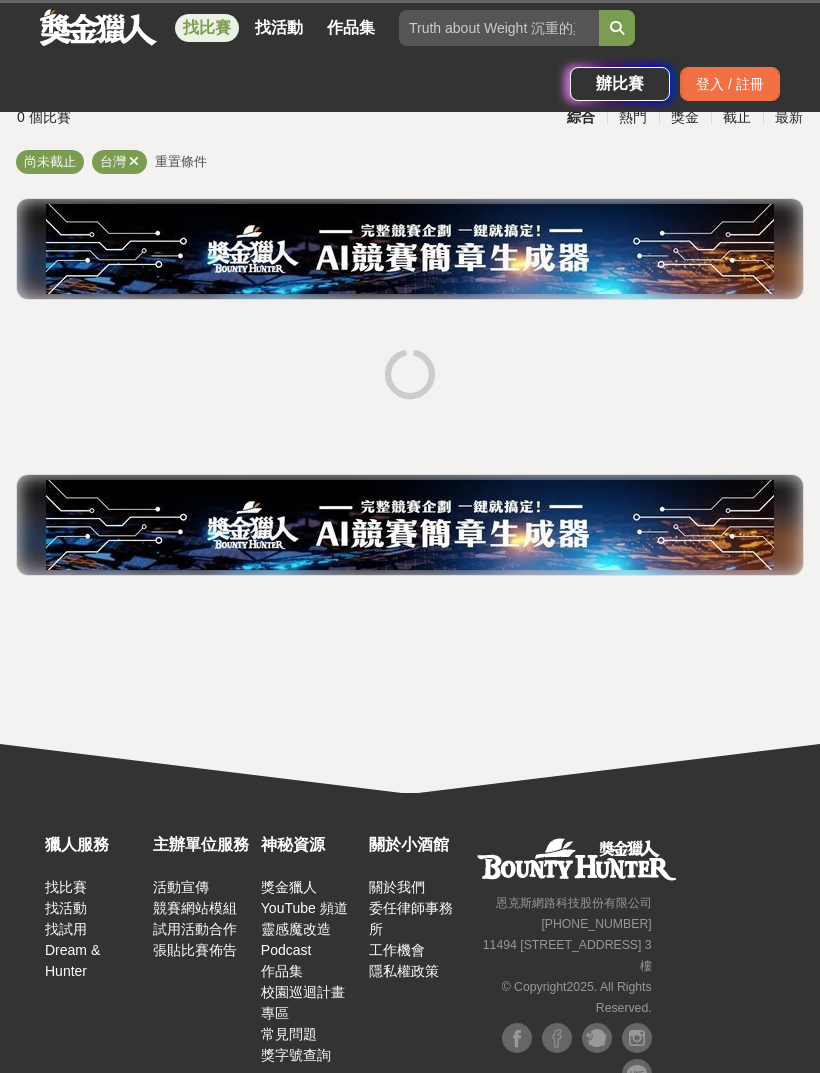 click on "台灣" at bounding box center (113, 161) 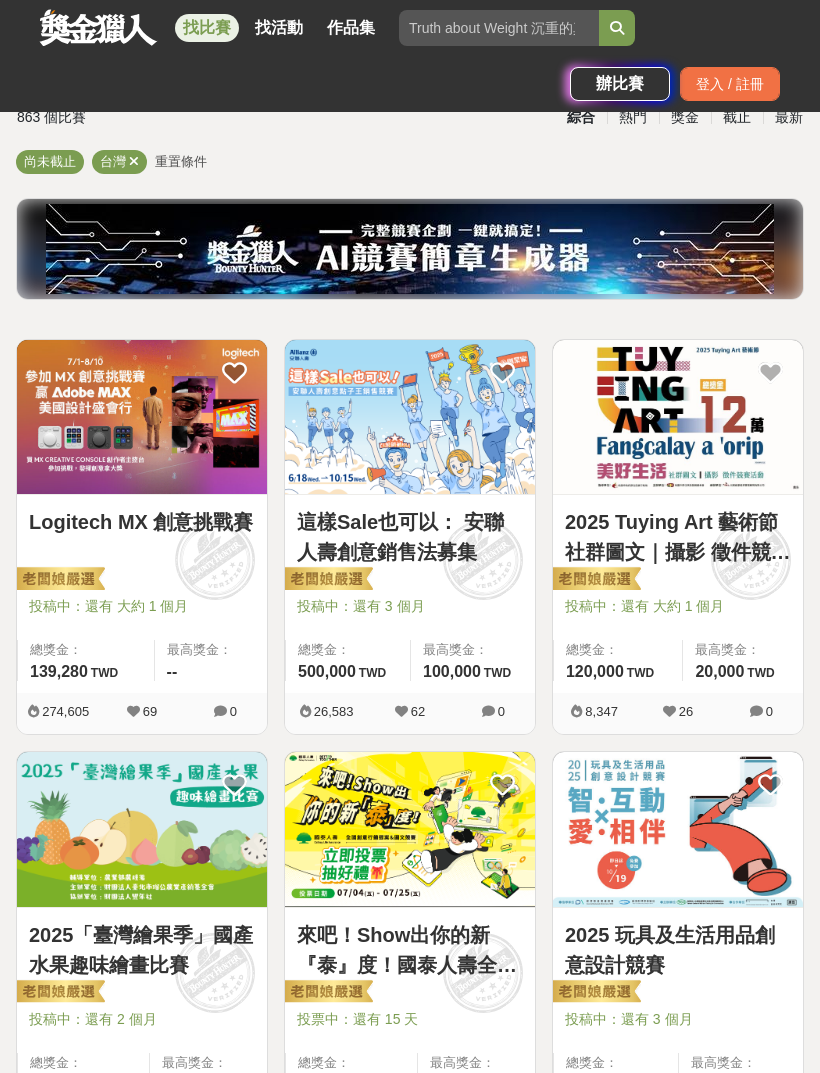 click at bounding box center [134, 161] 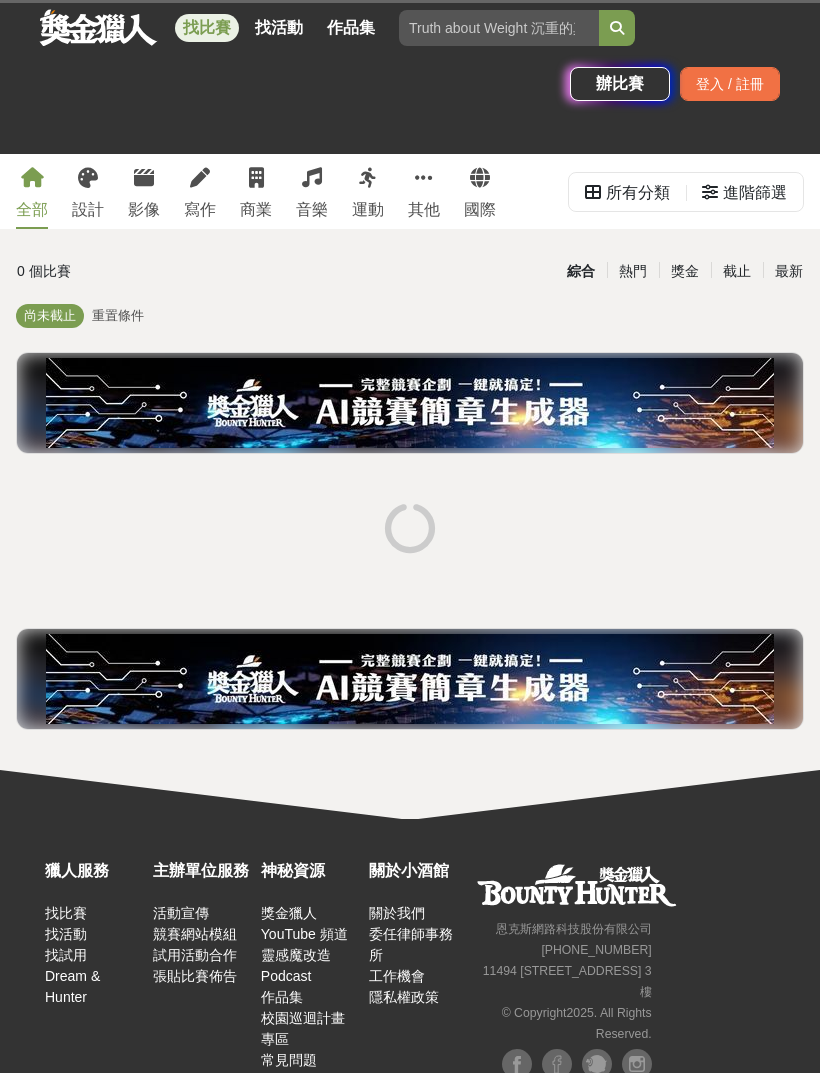 click on "進階篩選" at bounding box center [755, 193] 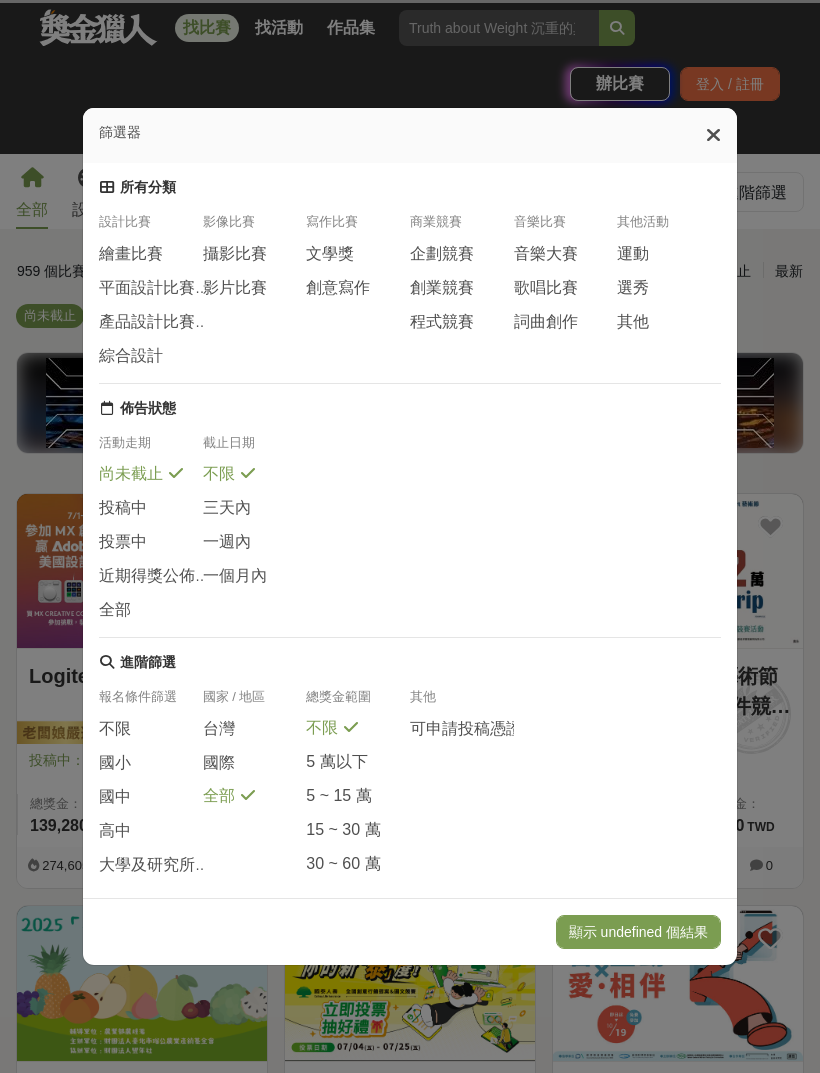 click on "攝影比賽" at bounding box center (235, 254) 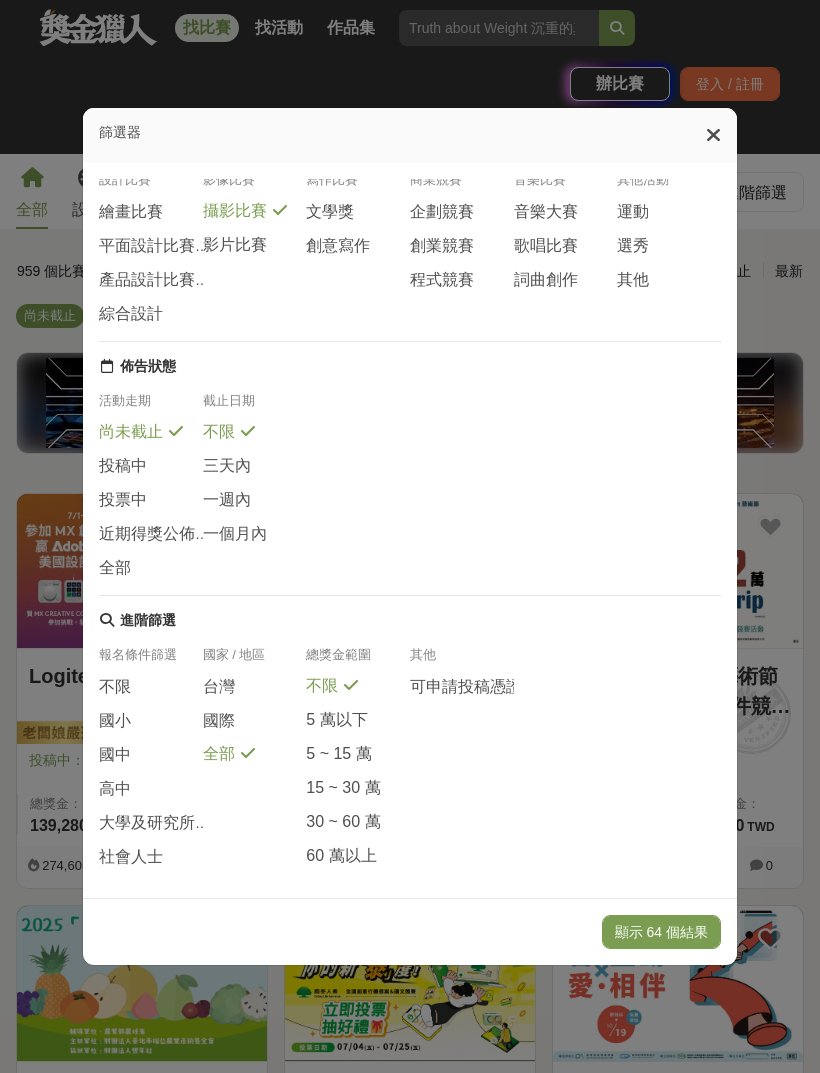 scroll, scrollTop: 36, scrollLeft: 0, axis: vertical 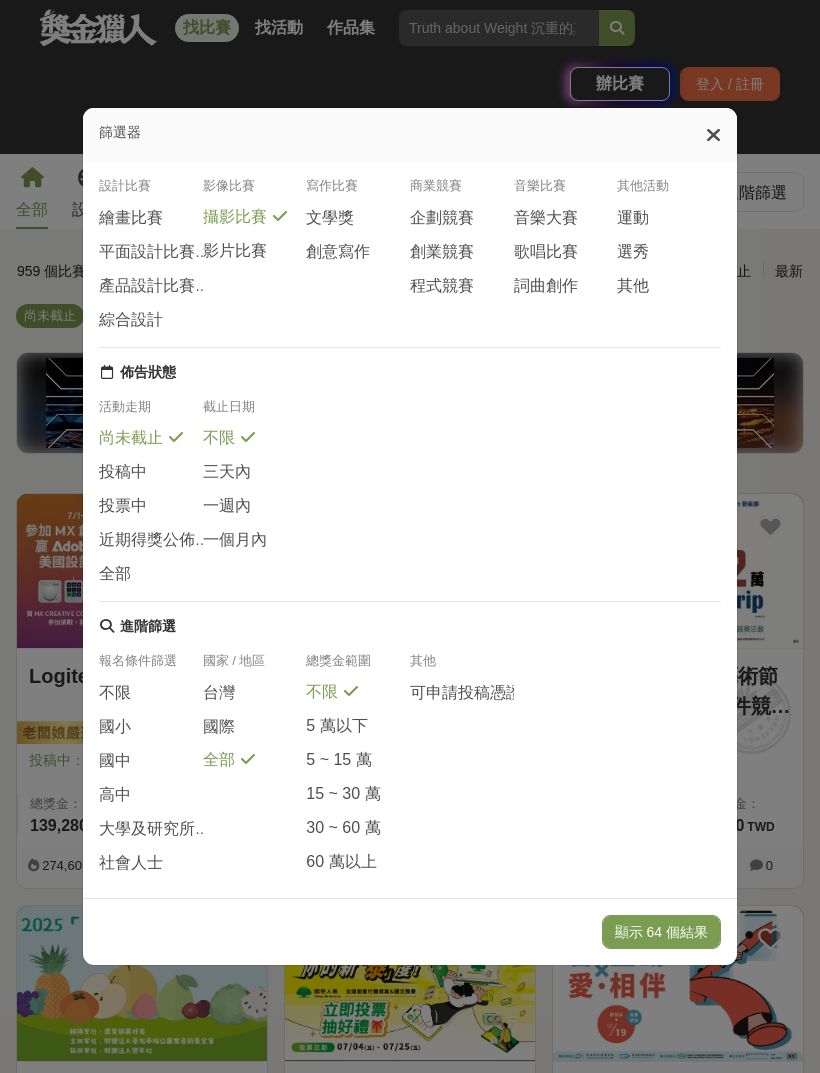 click on "大學及研究所" at bounding box center [147, 829] 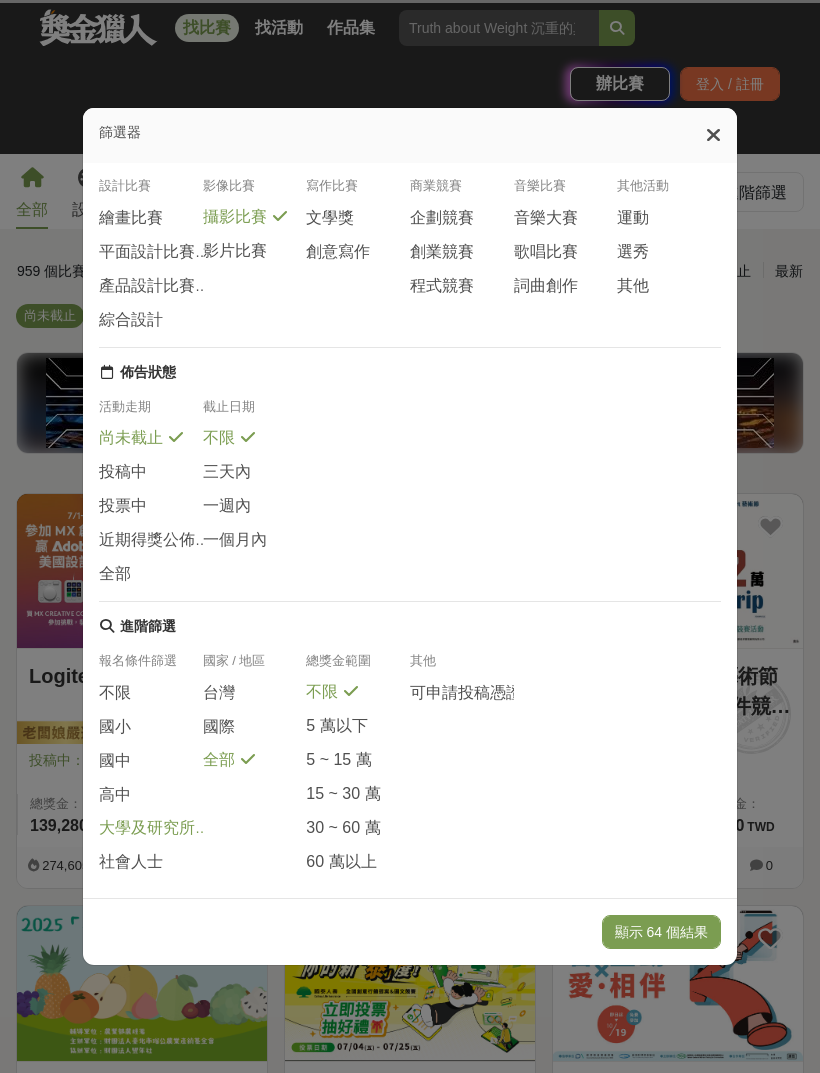 click on "社會人士" at bounding box center [131, 862] 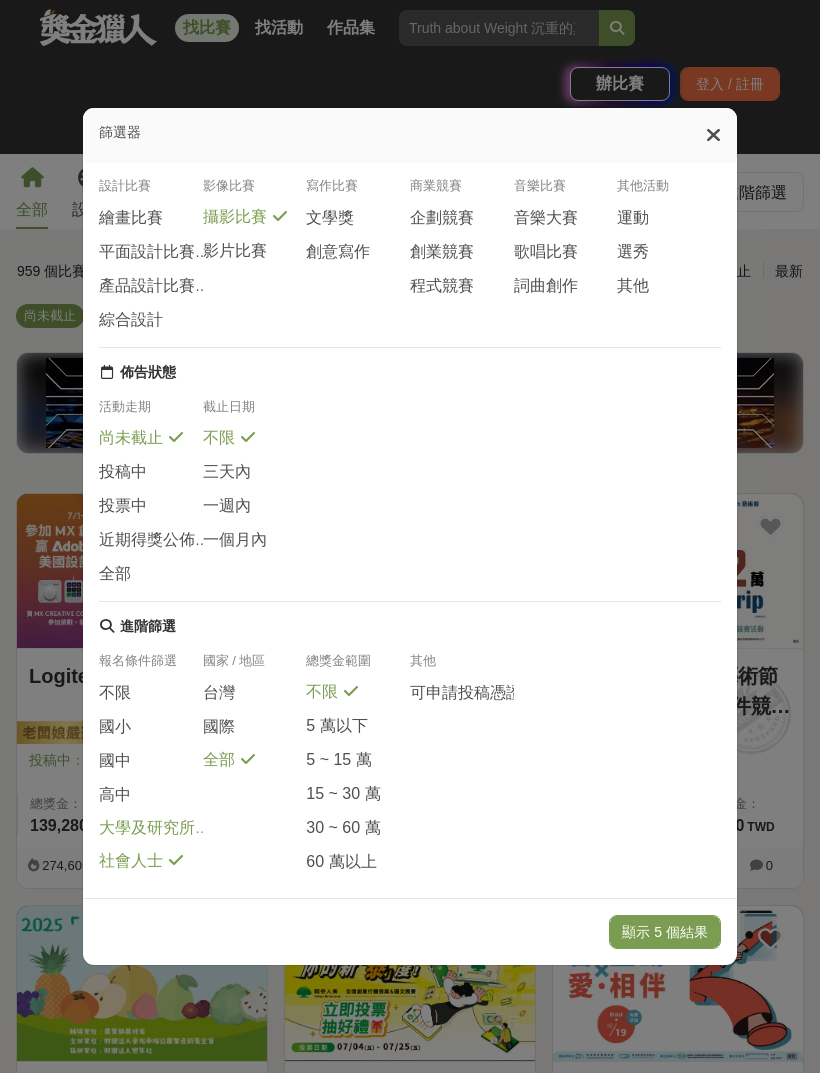 click on "顯示 5 個結果" at bounding box center (665, 932) 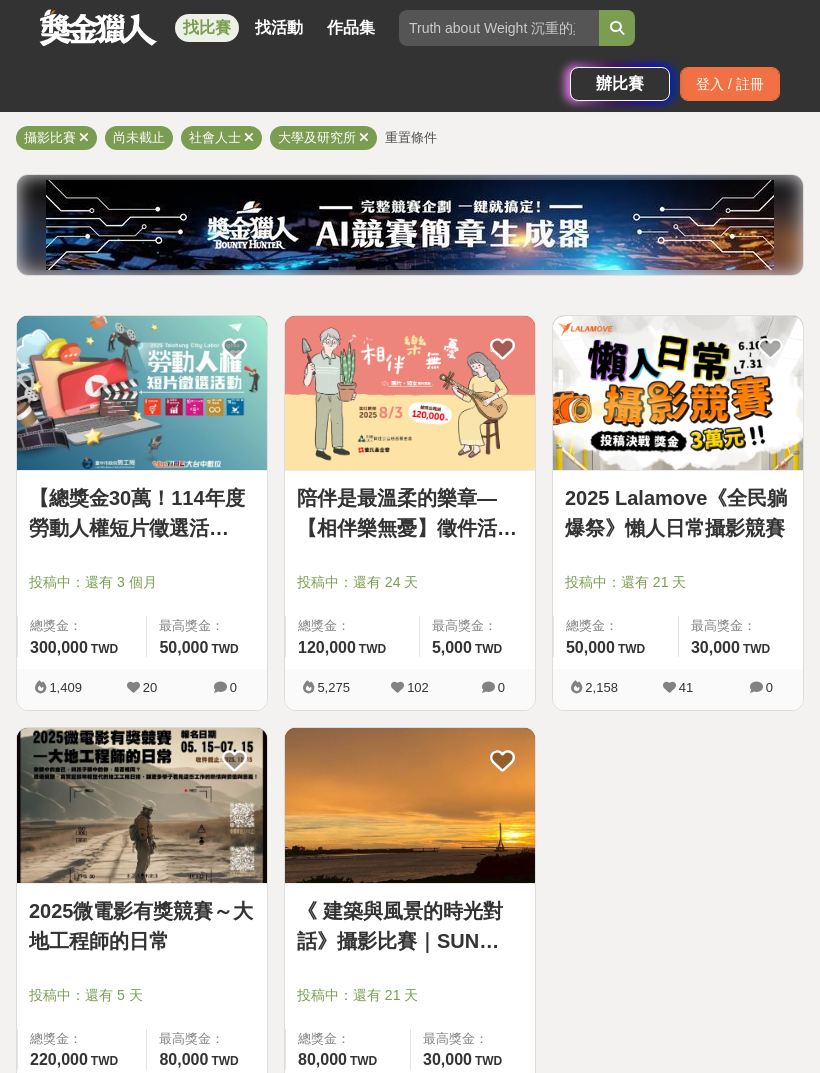 scroll, scrollTop: 177, scrollLeft: 0, axis: vertical 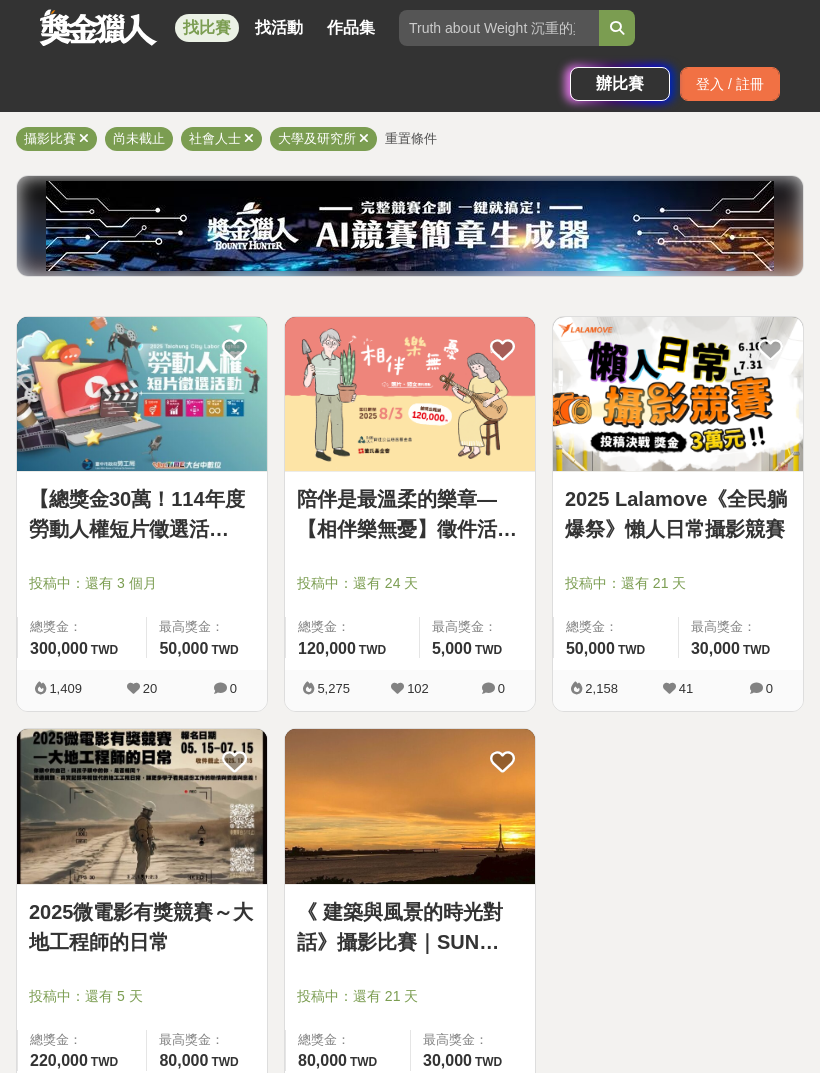 click at bounding box center (410, 806) 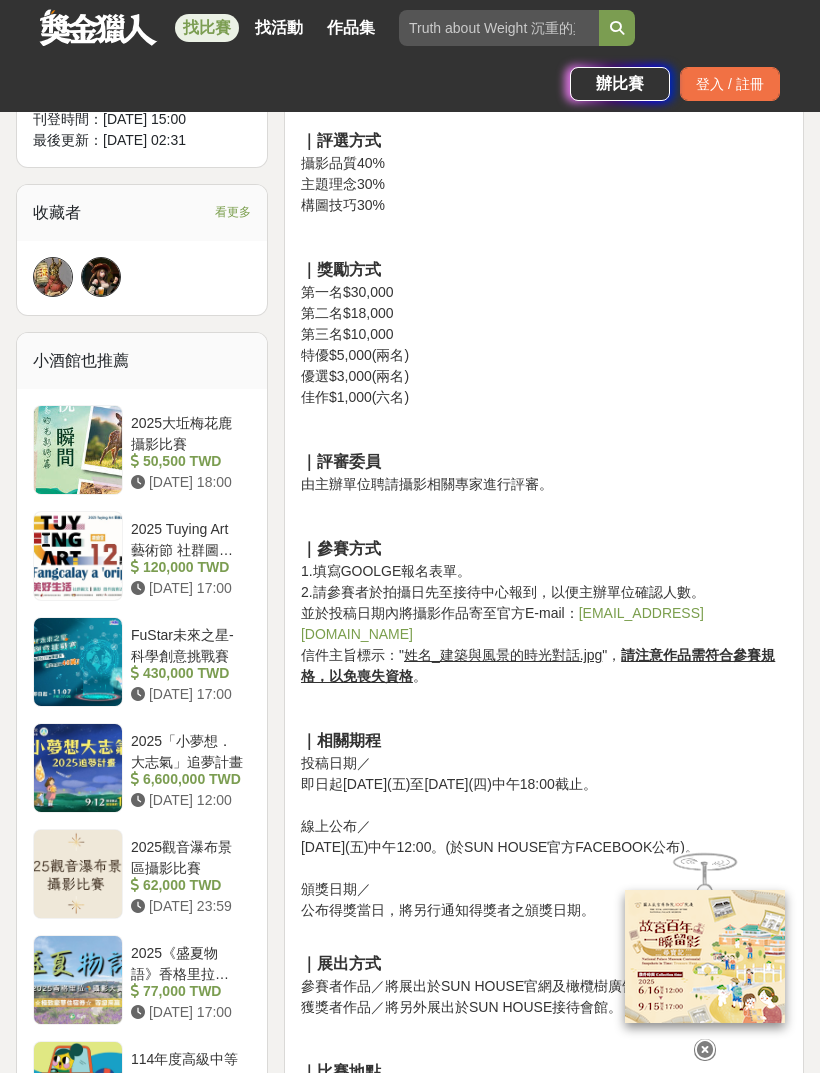 scroll, scrollTop: 1640, scrollLeft: 0, axis: vertical 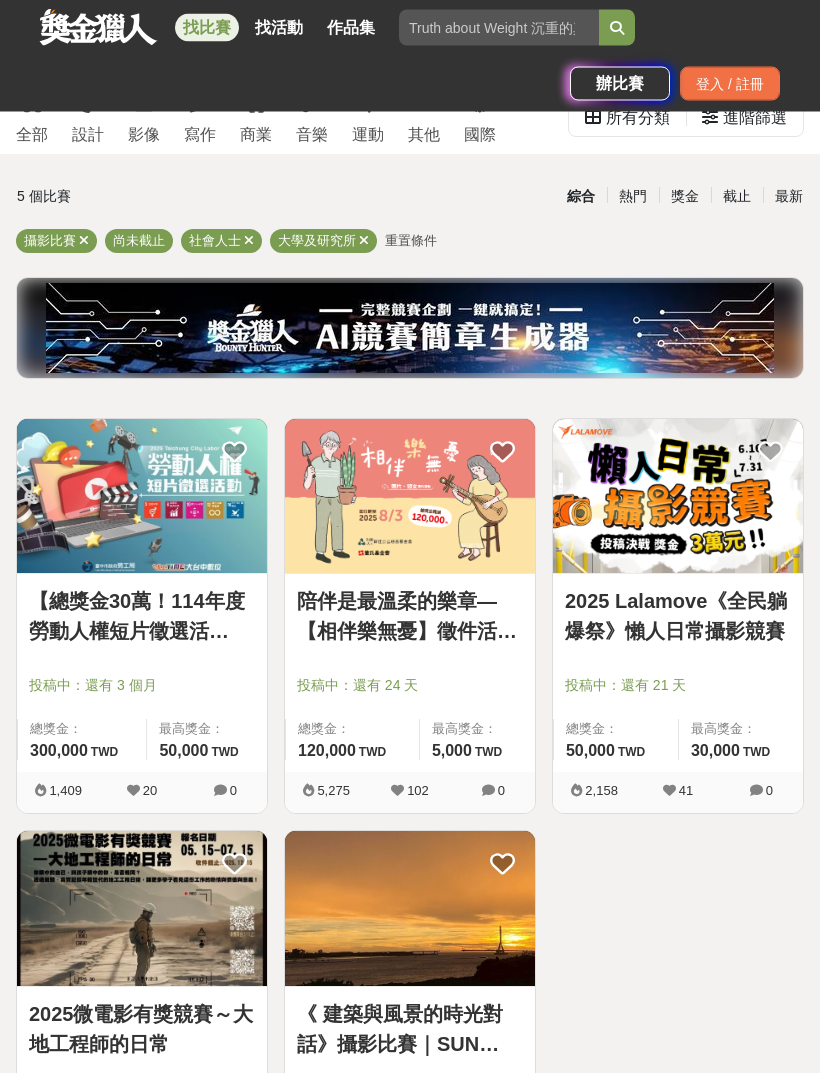 click on "社會人士" at bounding box center (215, 241) 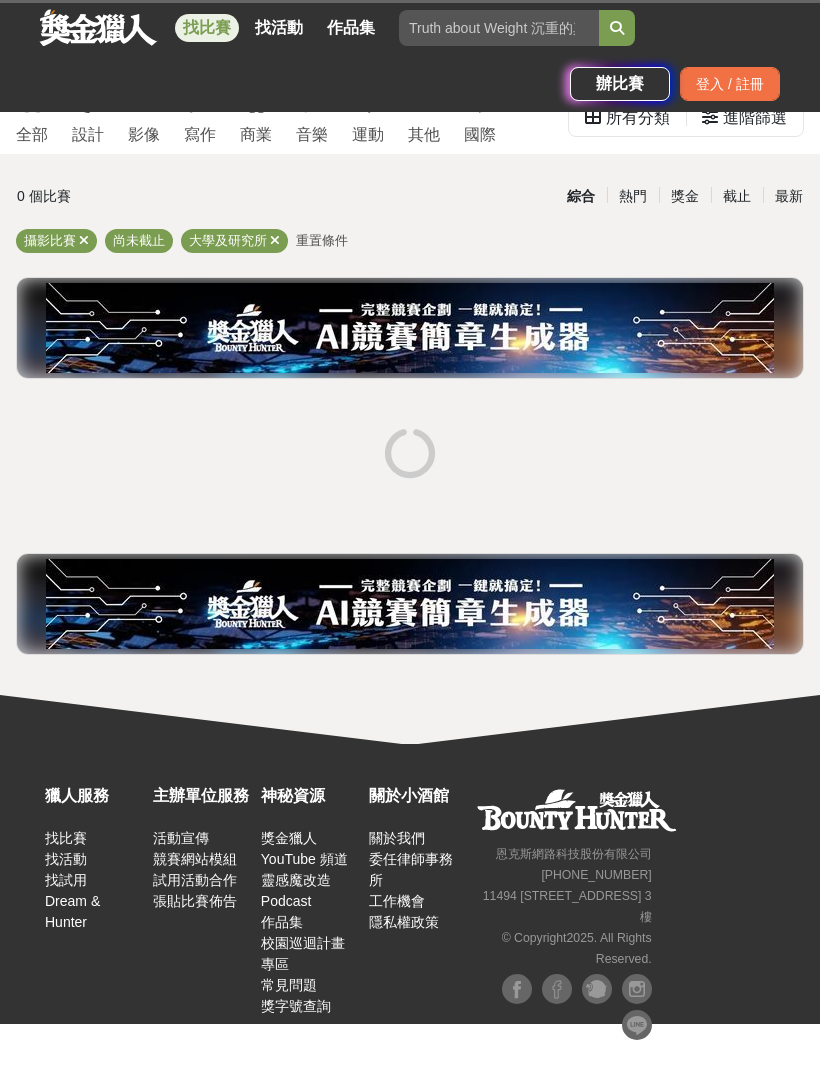 click on "大學及研究所" at bounding box center (228, 240) 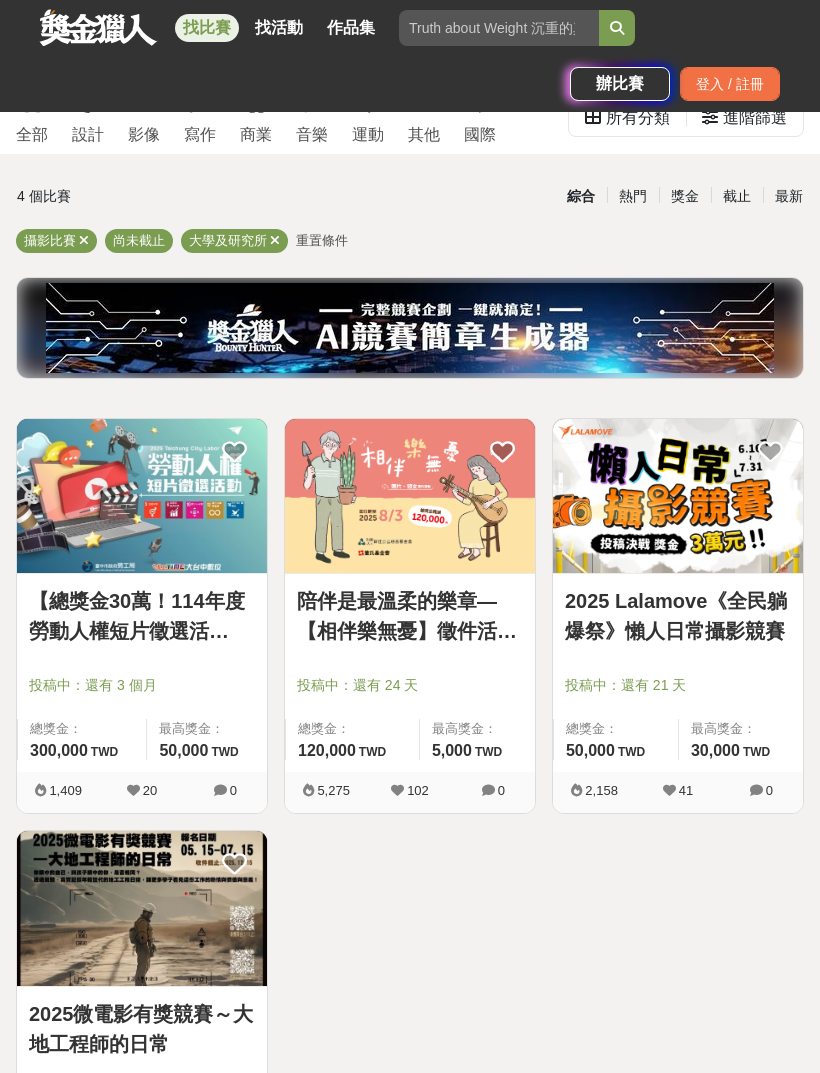 click on "攝影比賽 尚未截止 大學及研究所 重置條件" at bounding box center (410, 245) 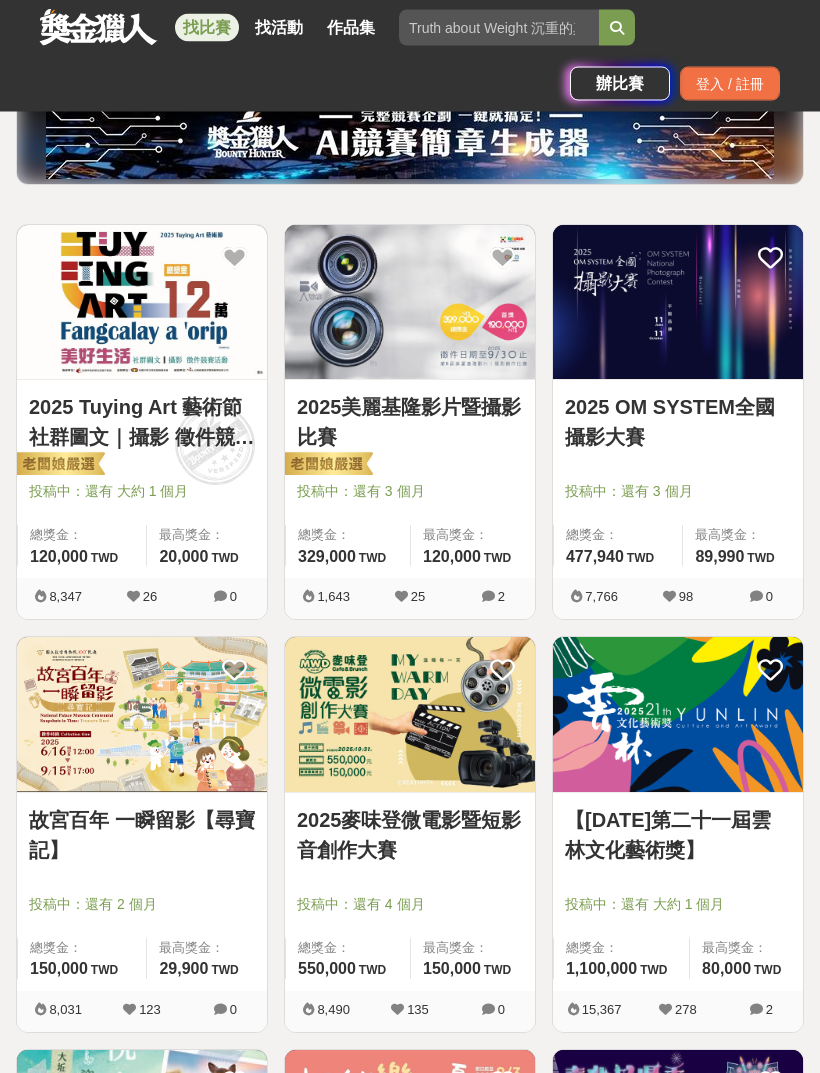 scroll, scrollTop: 270, scrollLeft: 0, axis: vertical 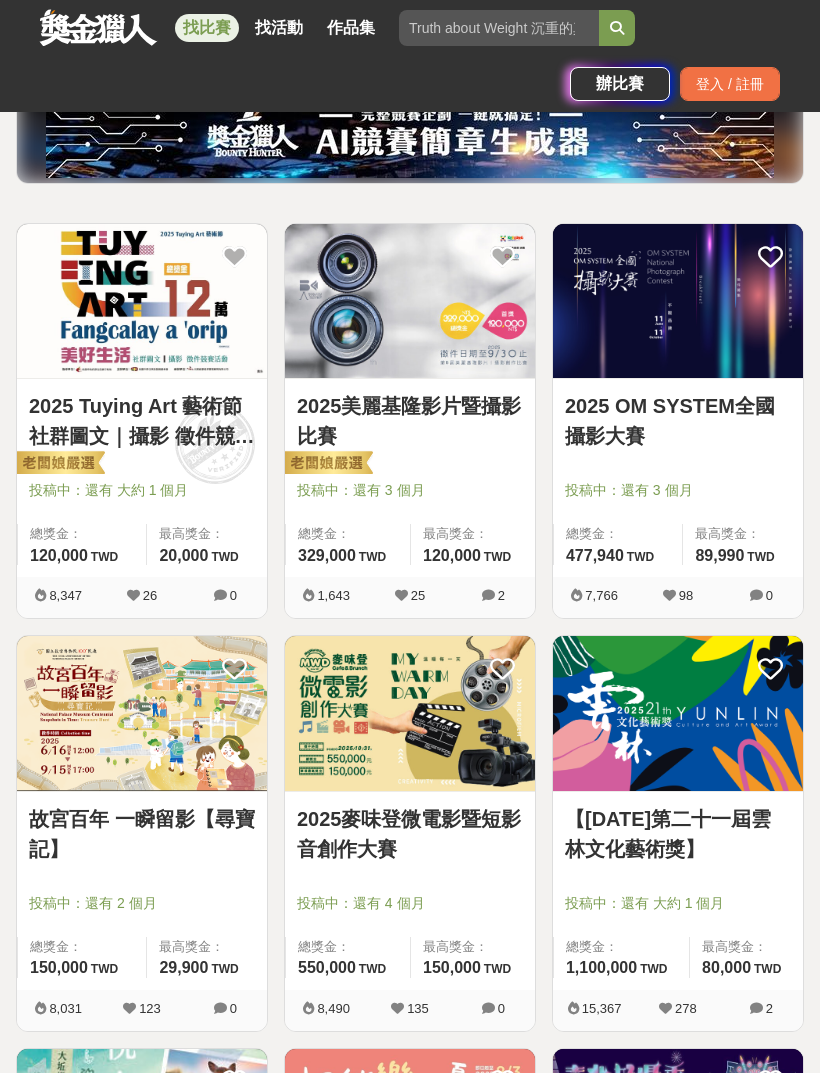 click at bounding box center (142, 301) 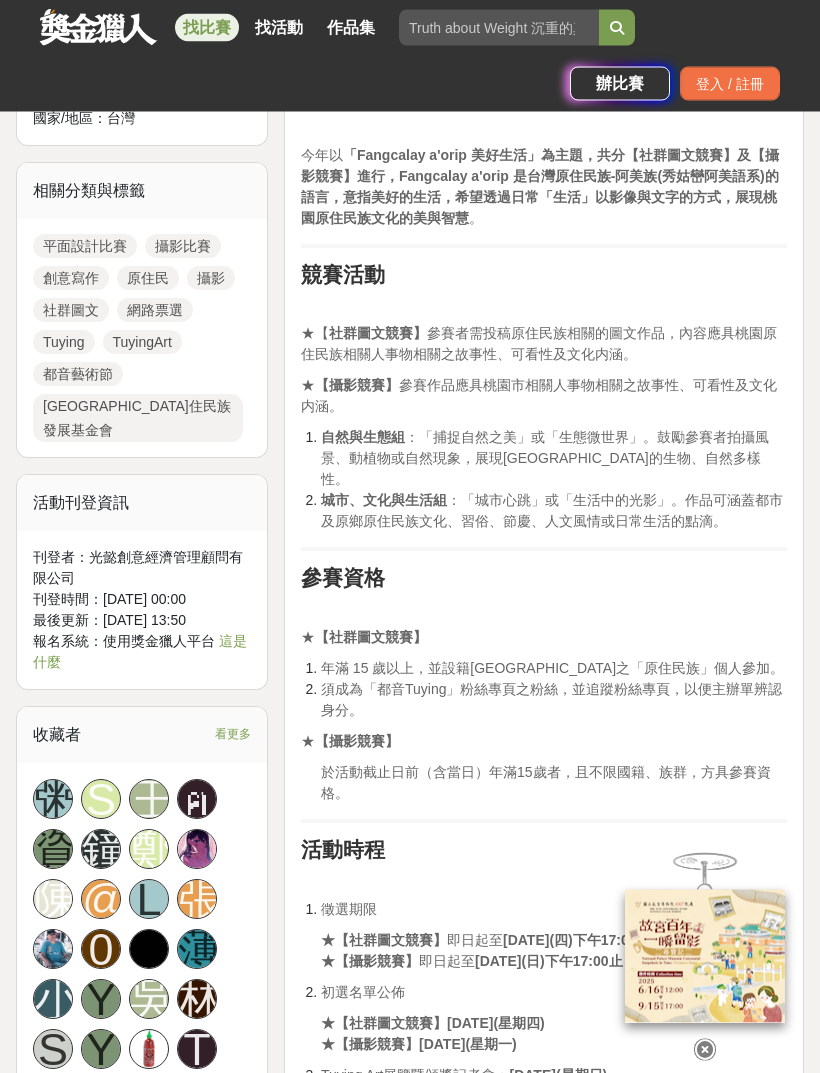 scroll, scrollTop: 1149, scrollLeft: 0, axis: vertical 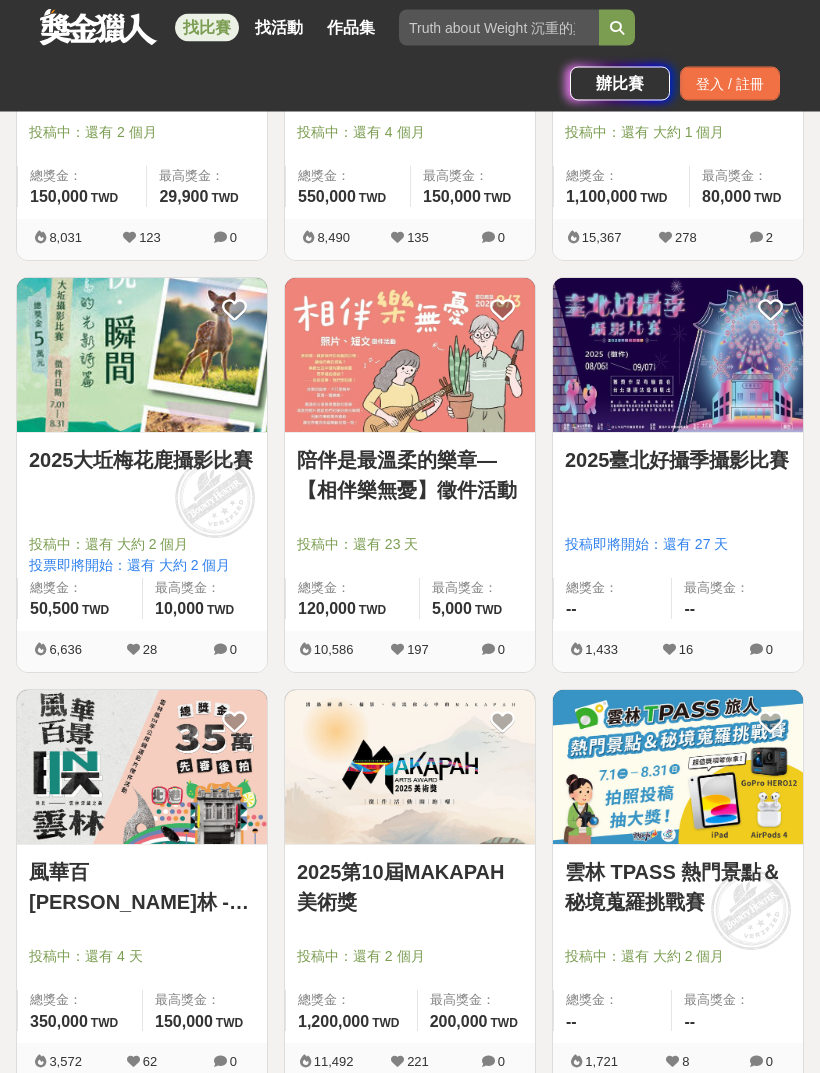 click at bounding box center (678, 356) 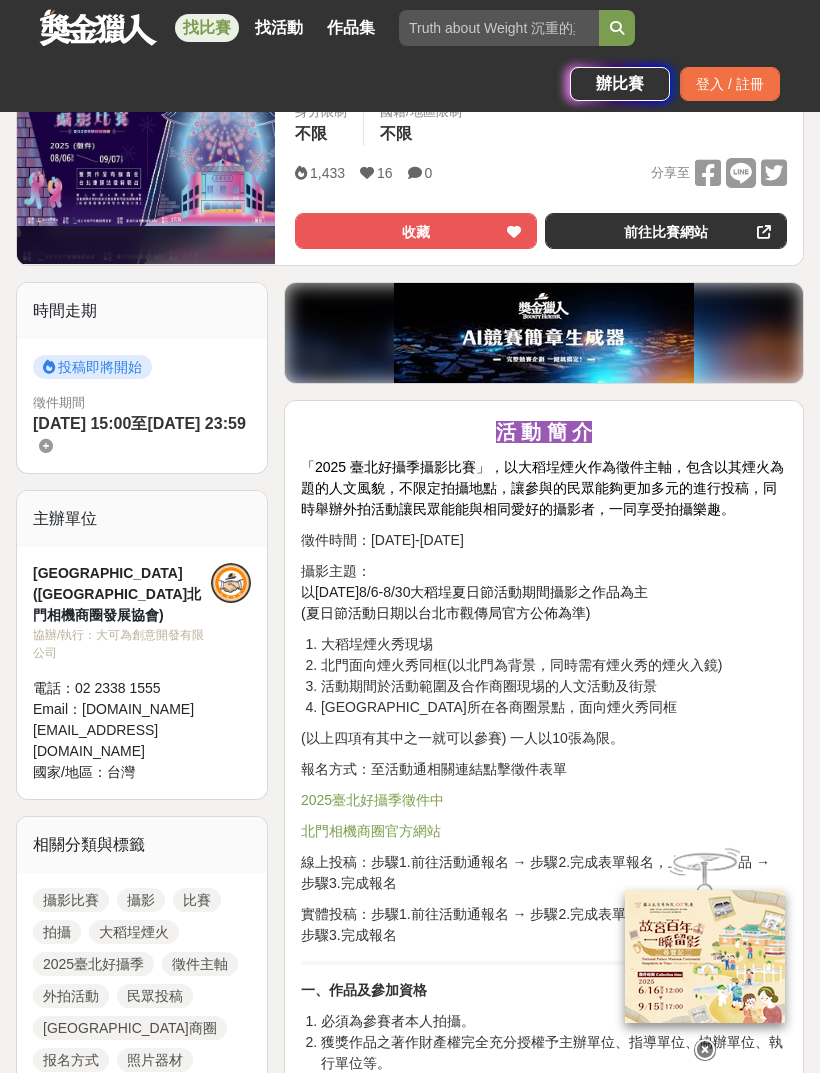 scroll, scrollTop: 430, scrollLeft: 0, axis: vertical 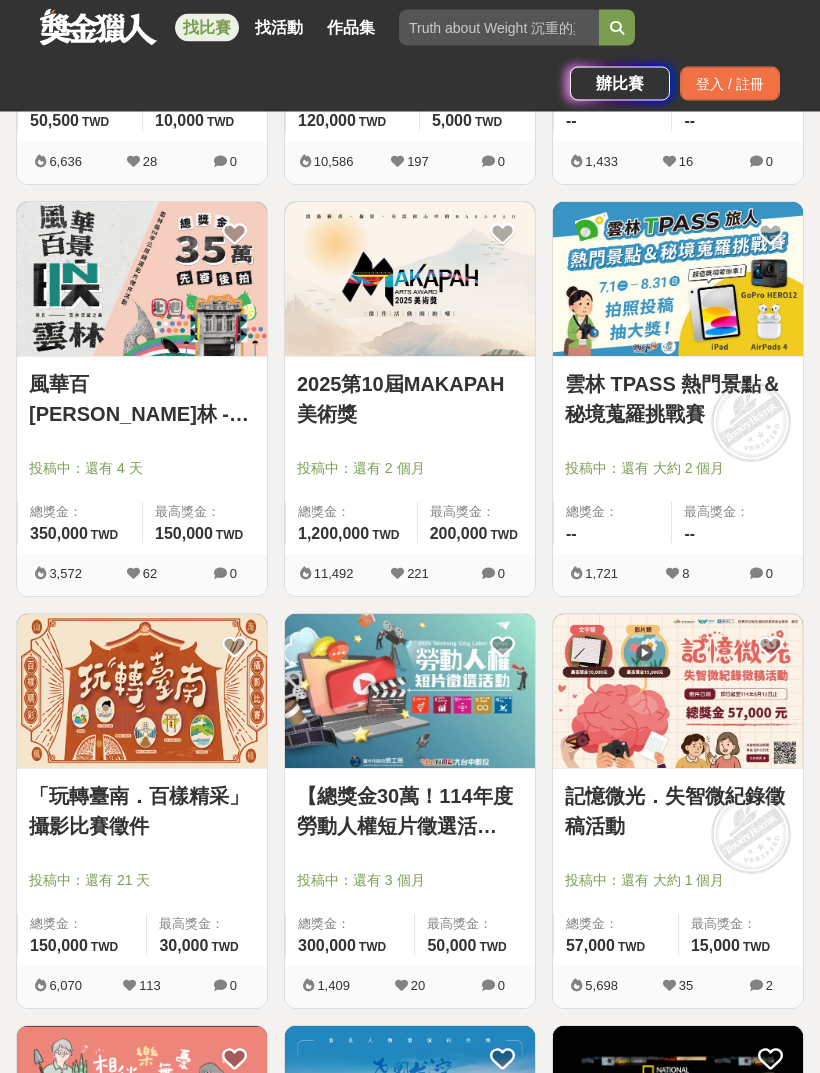 click at bounding box center (678, 280) 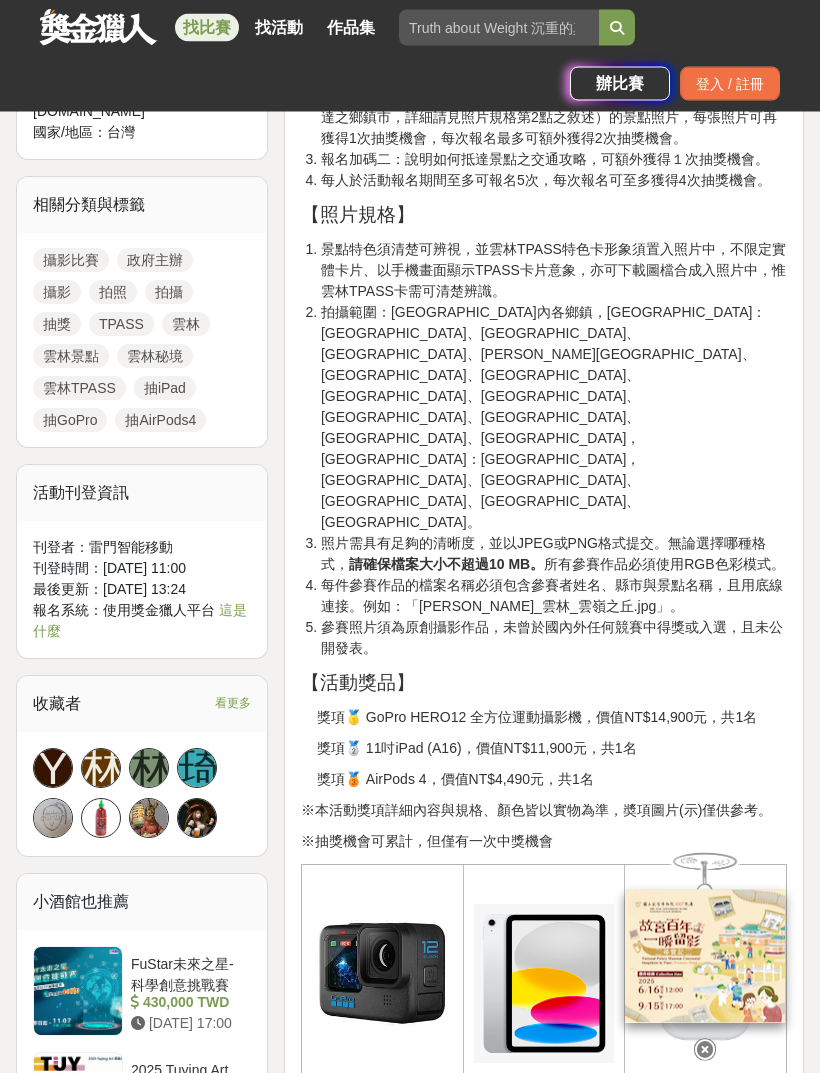 scroll, scrollTop: 1265, scrollLeft: 0, axis: vertical 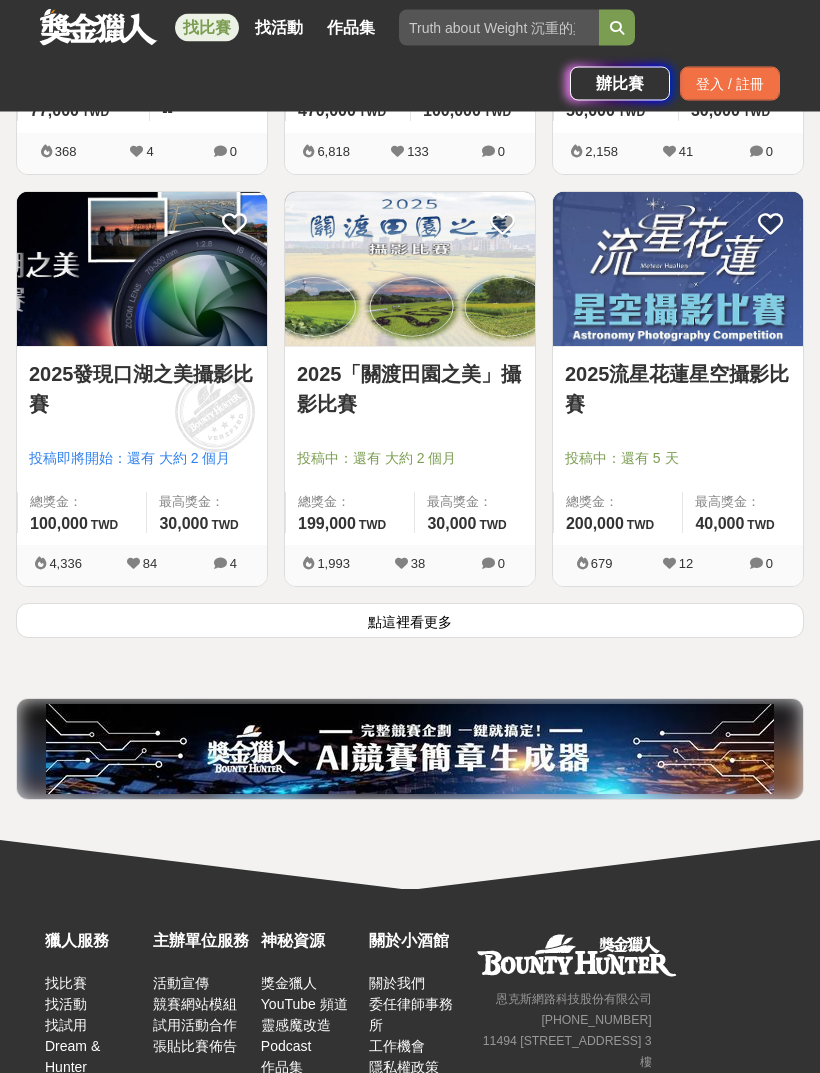 click on "64   個比賽 綜合 熱門 獎金 截止 最新 攝影比賽 尚未截止 重置條件 2025 Tuying Art 藝術節 社群圖文｜攝影 徵件競賽活動 投稿中：還有 大約 1 個月 總獎金： 120,000 120,000 TWD 最高獎金： 20,000 TWD 8,347 26 0 2025美麗基隆影片暨攝影比賽 投稿中：還有 3 個月 總獎金： 329,000 329,000 TWD 最高獎金： 120,000 TWD 1,643 [DATE] OM SYSTEM全國攝影大賽 投稿中：還有 3 個月 總獎金： 477,940 477,940 TWD 最高獎金： 89,990 TWD 7,766 98 0 故宮百年 一瞬留影【尋寶記】 投稿中：還有 2 個月 總獎金： 150,000 150,000 TWD 最高獎金： 29,900 TWD 8,031 123 0 2025麥味登微電影暨短影音創作大賽 投稿中：還有 4 個月 總獎金： 550,000 550,000 TWD 最高獎金： 150,000 TWD 8,490 135 0 【[DATE]第二十一屆雲林文化藝術獎】 投稿中：還有 大約 1 個月 總獎金： 1,100,000 110 萬 TWD 最高獎金： 80,000 TWD 15,367 278 2 2025大坵梅花鹿攝影比賽 總獎金：" at bounding box center [410, -1059] 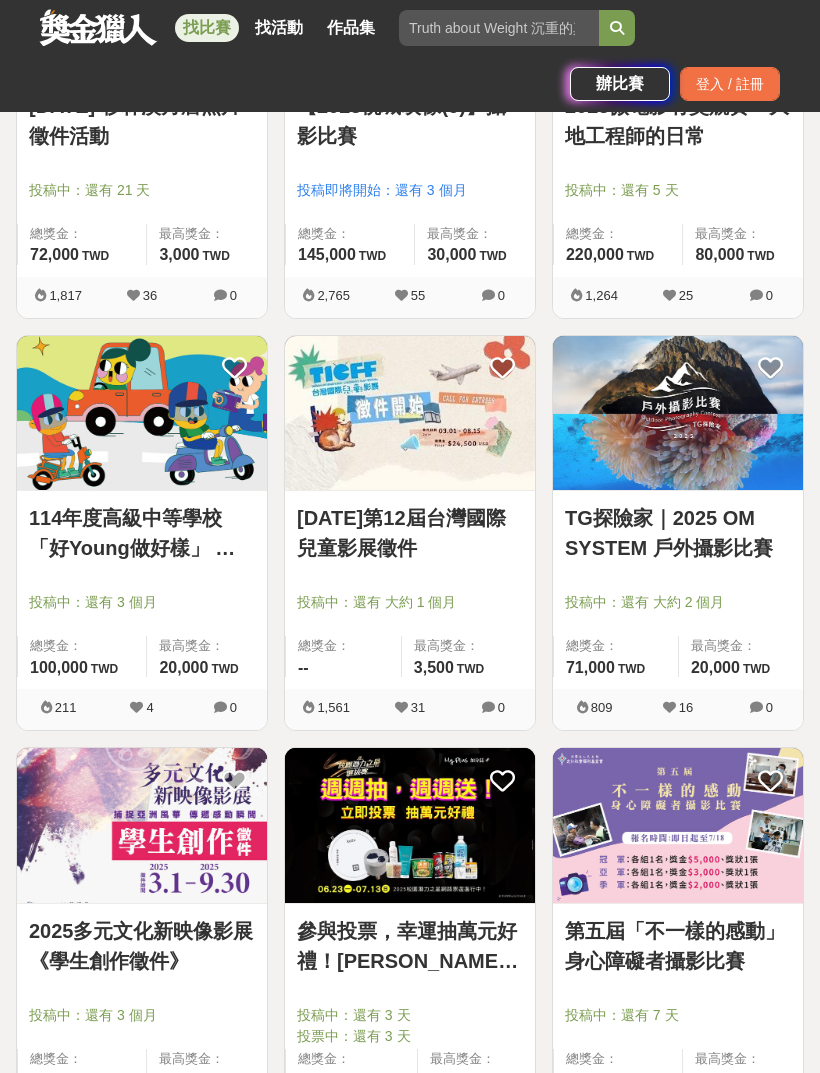 scroll, scrollTop: 6075, scrollLeft: 0, axis: vertical 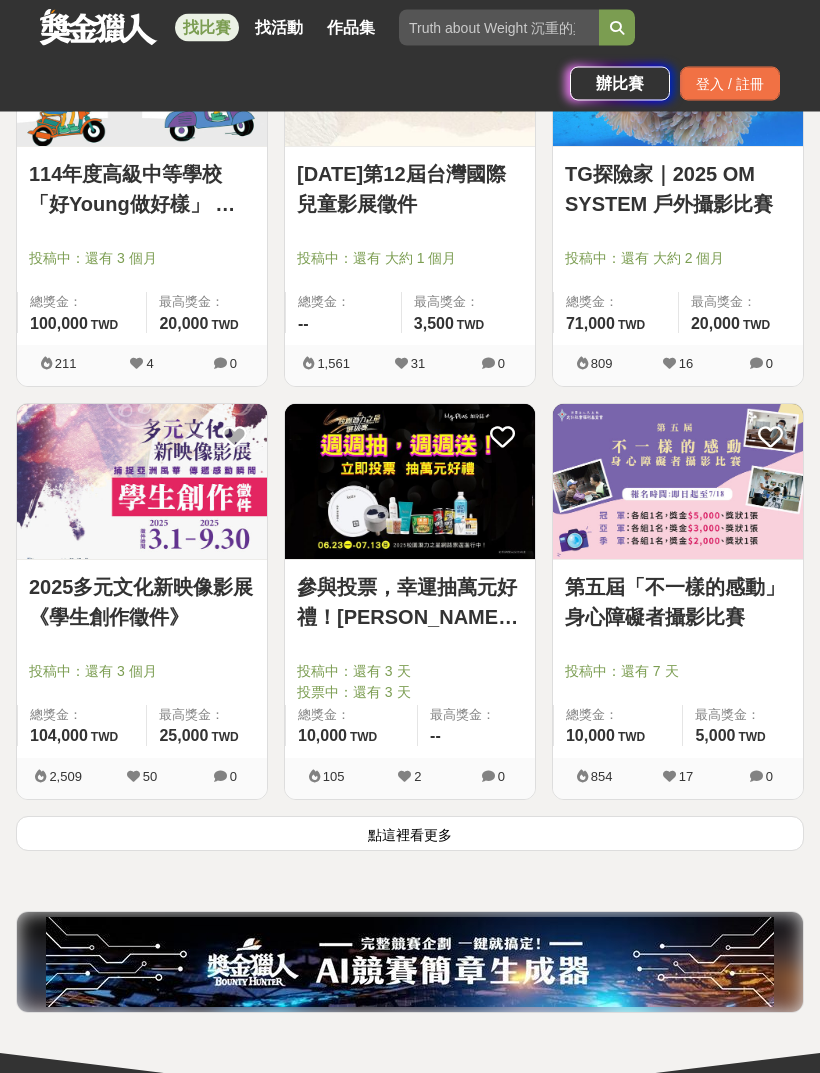 click on "點這裡看更多" at bounding box center [410, 834] 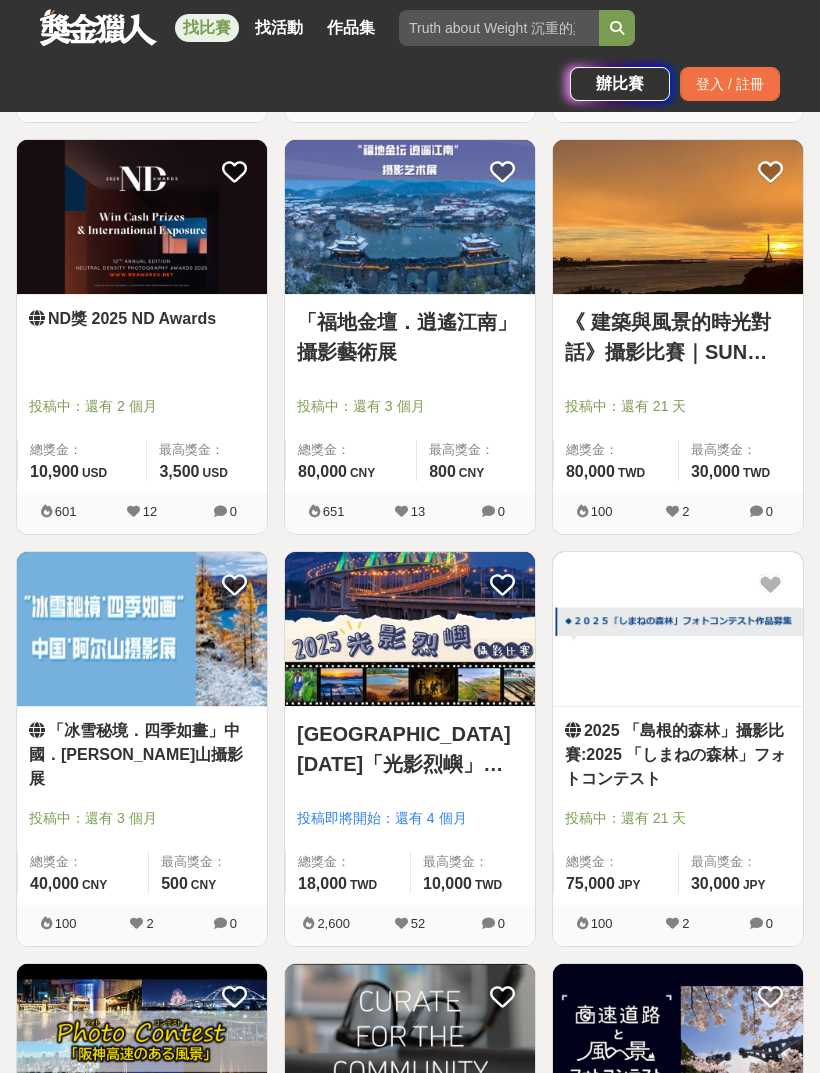 scroll, scrollTop: 7377, scrollLeft: 0, axis: vertical 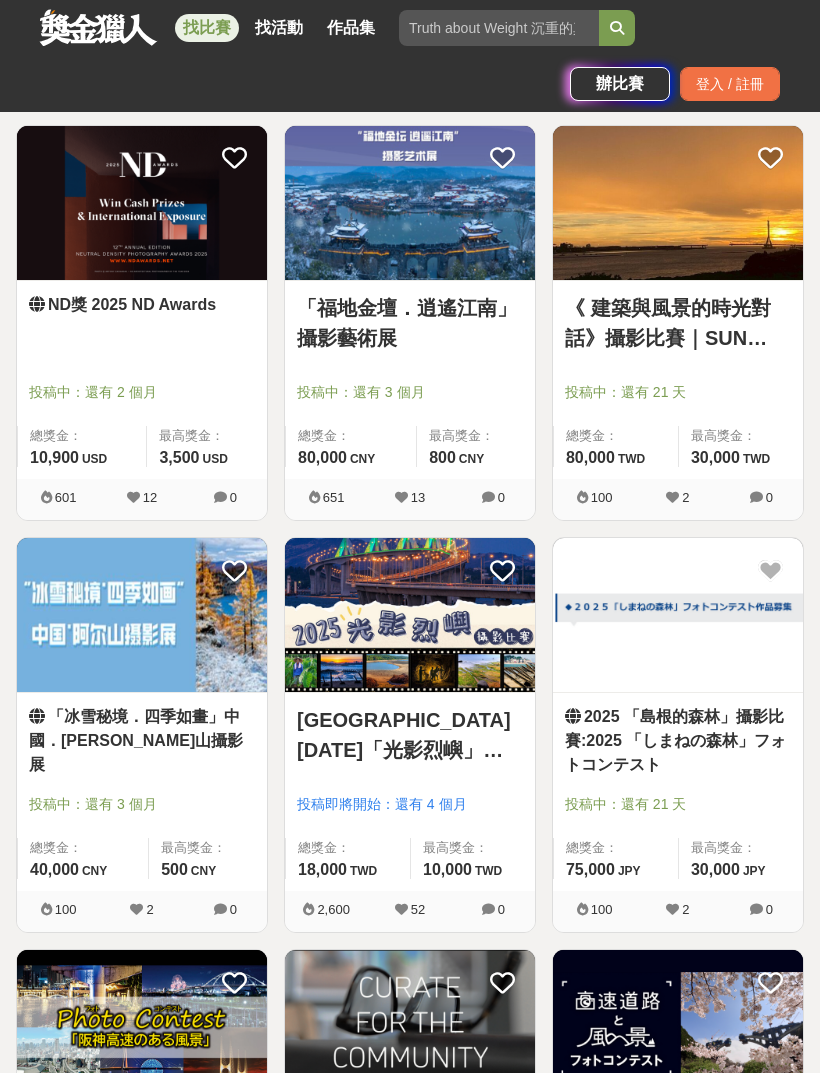 click on "總獎金：" at bounding box center [82, 436] 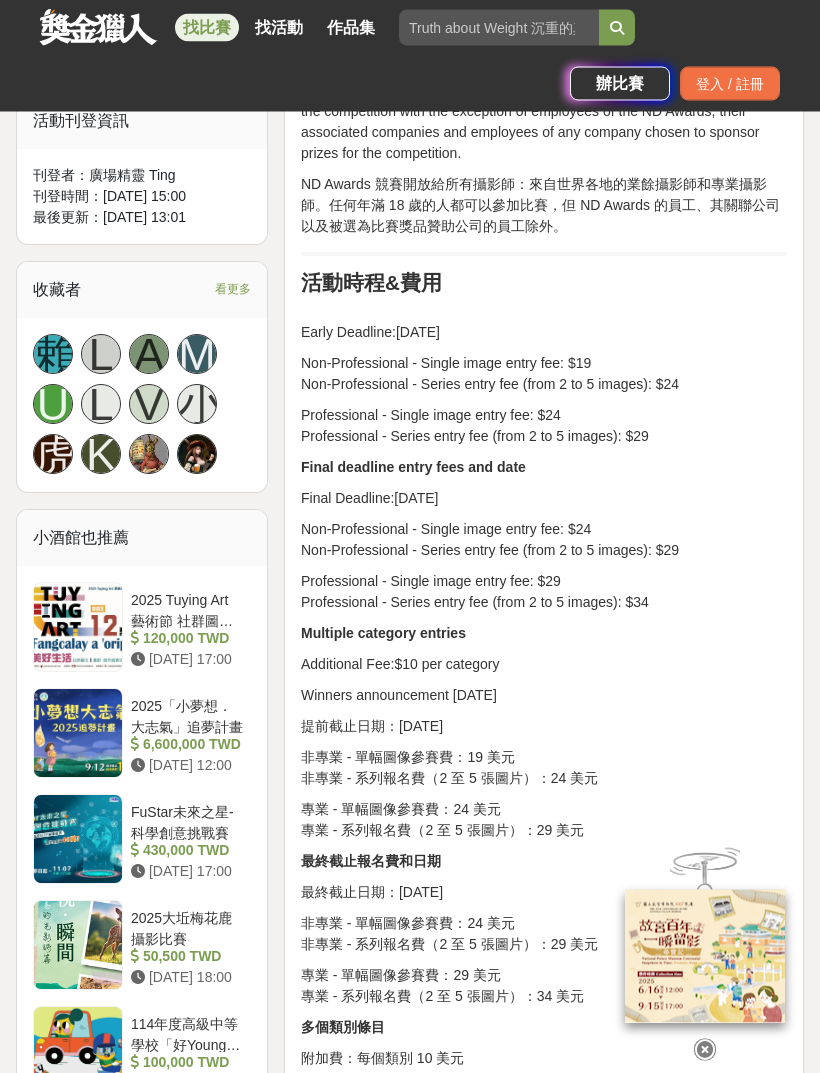 scroll, scrollTop: 1410, scrollLeft: 0, axis: vertical 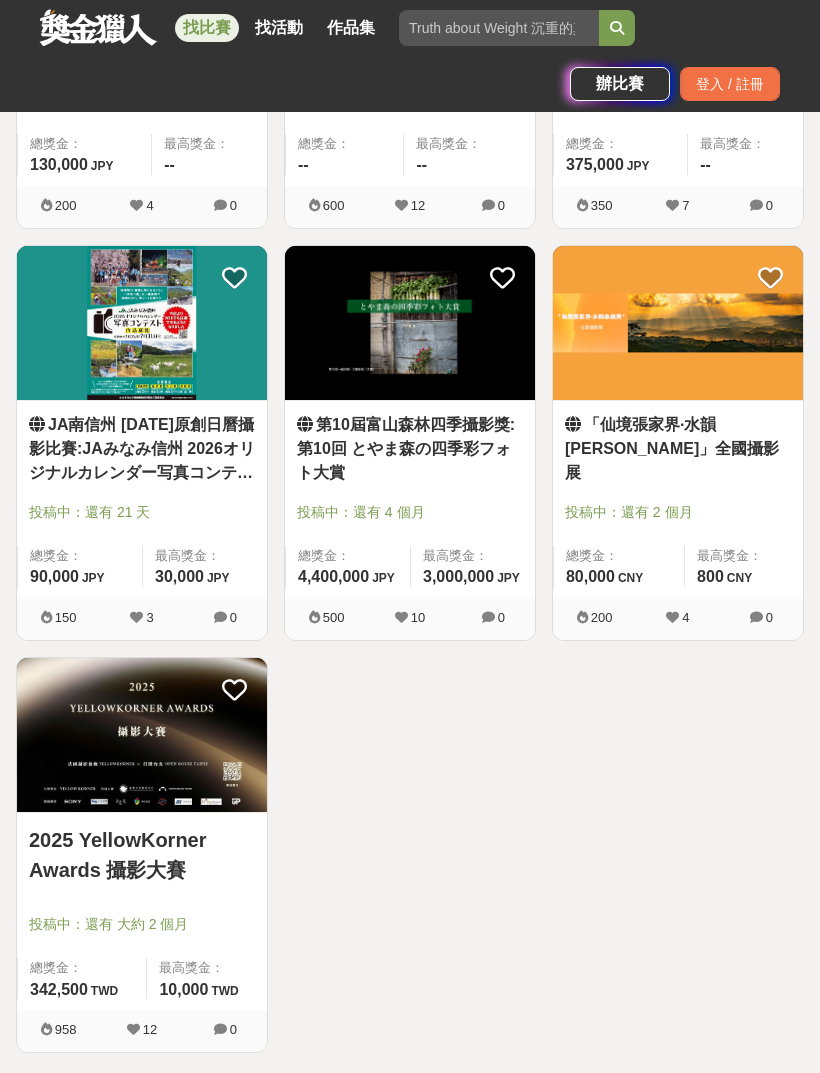 click at bounding box center (142, 735) 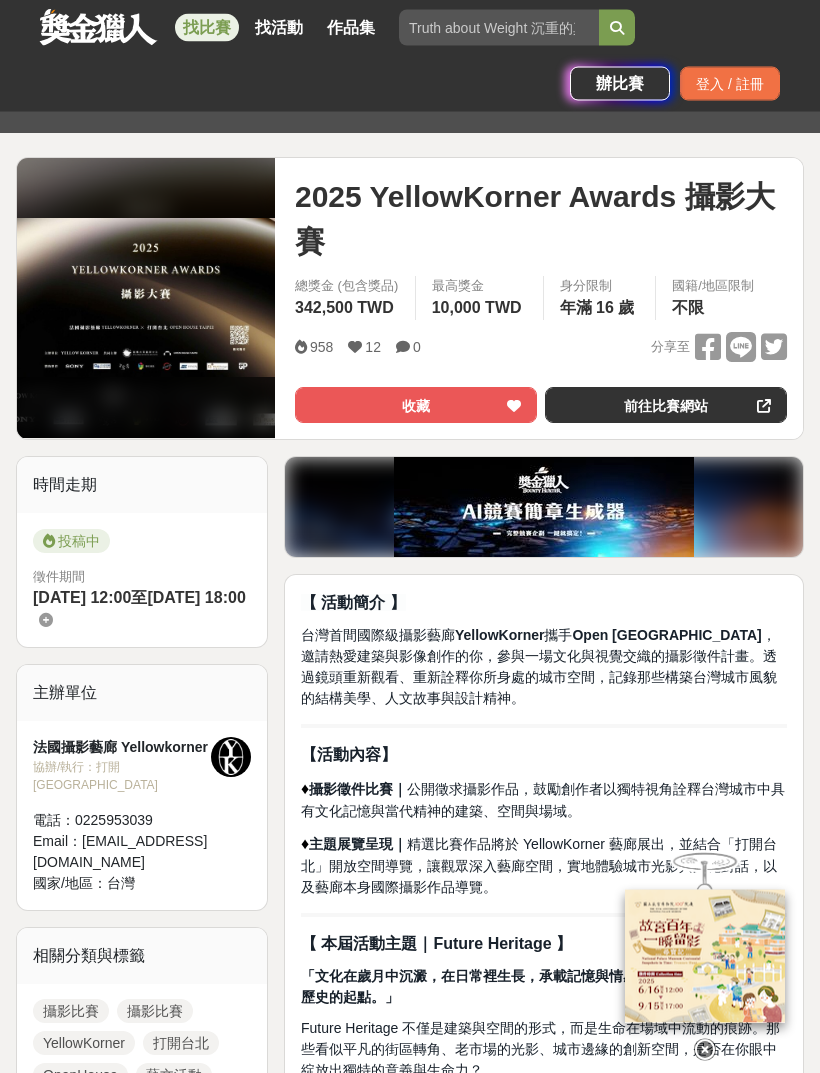 scroll, scrollTop: 200, scrollLeft: 0, axis: vertical 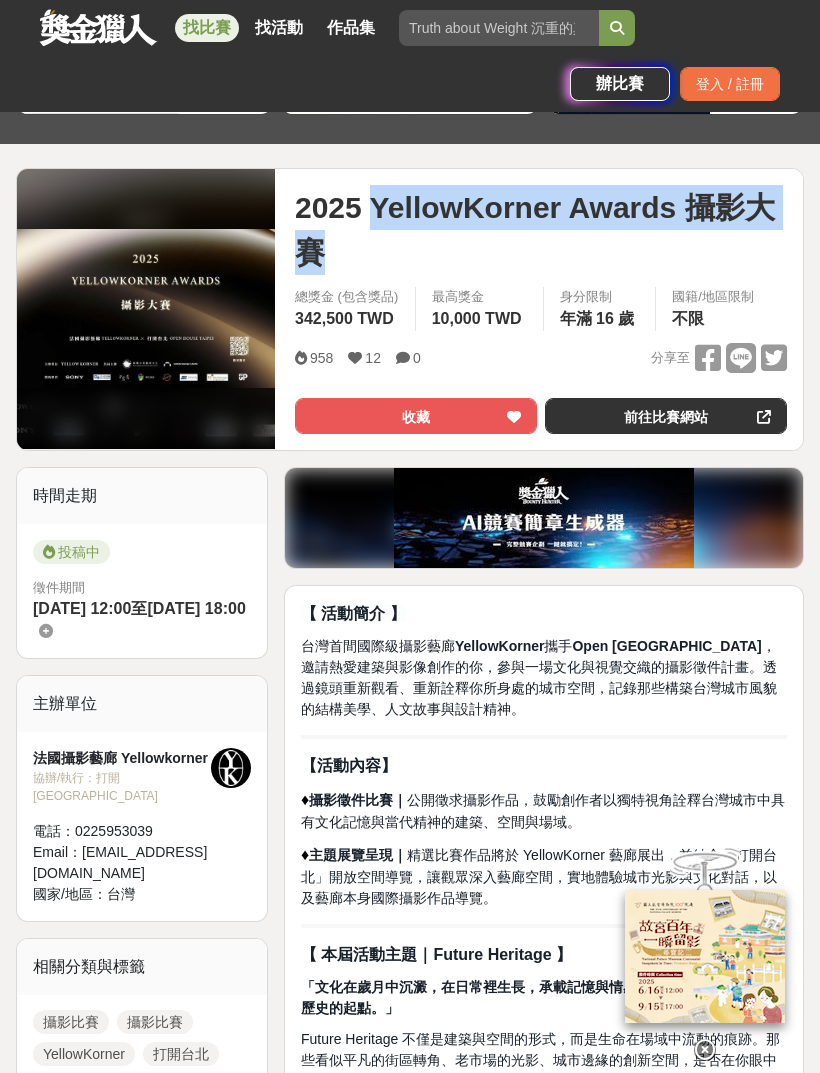 click at bounding box center [146, 308] 